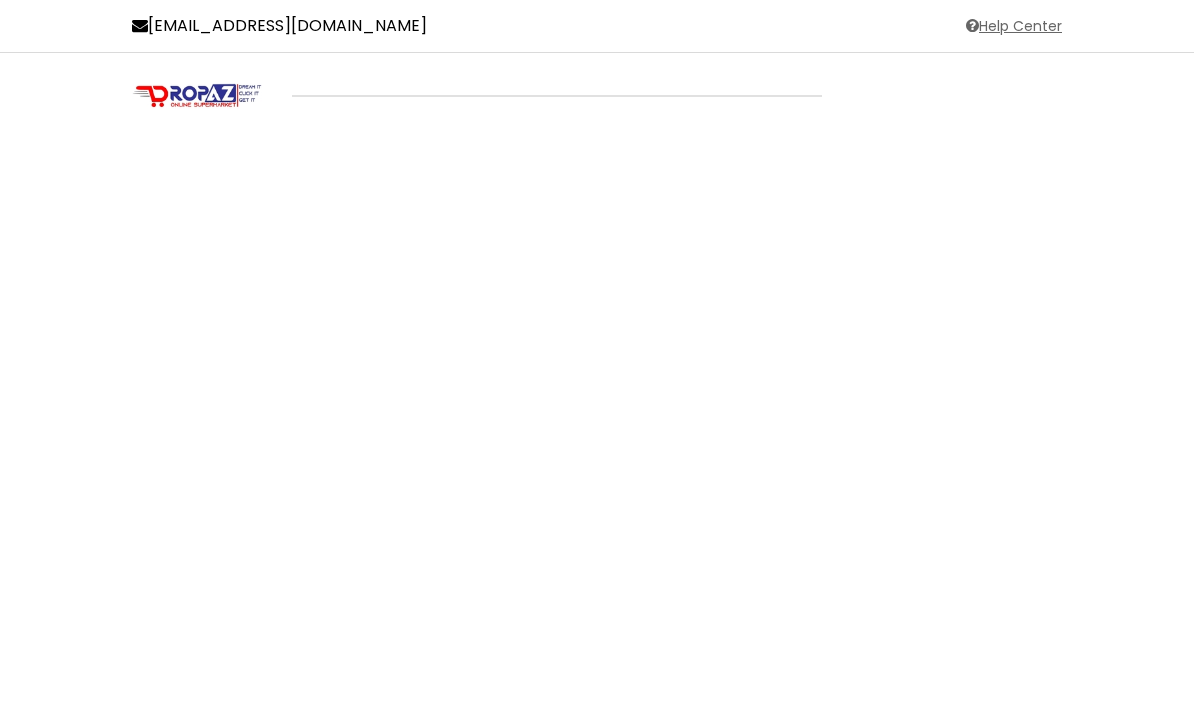 scroll, scrollTop: 0, scrollLeft: 0, axis: both 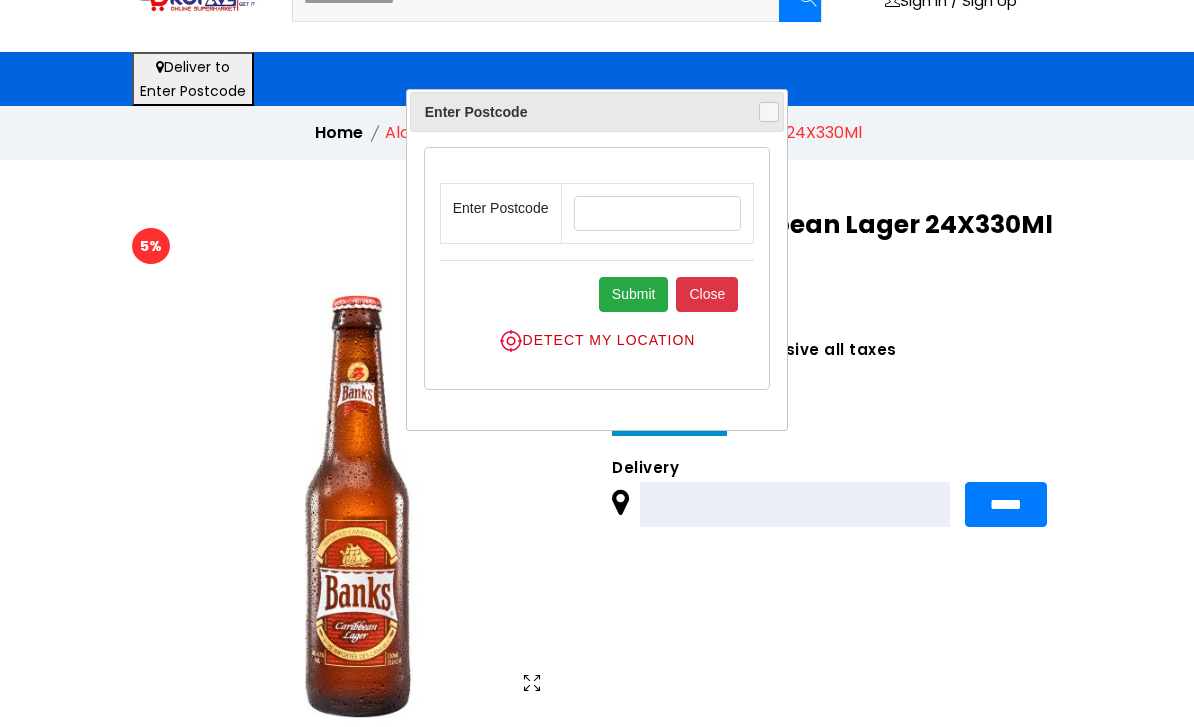 click at bounding box center (657, 214) 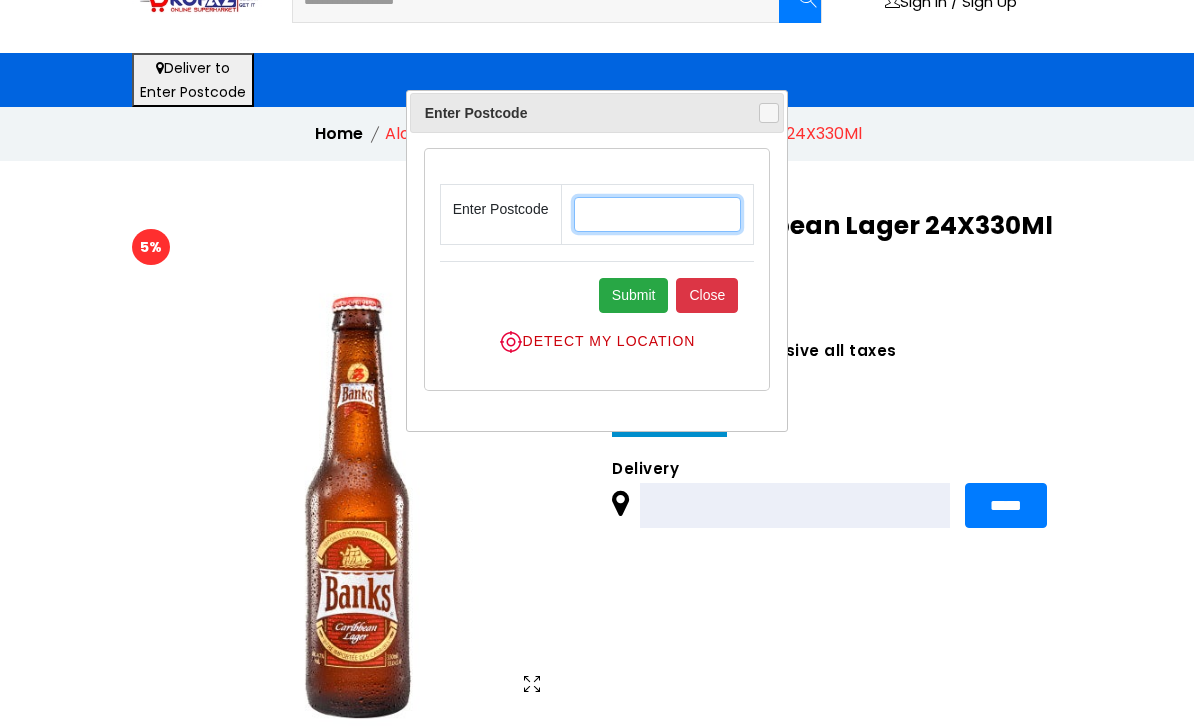 type on "********" 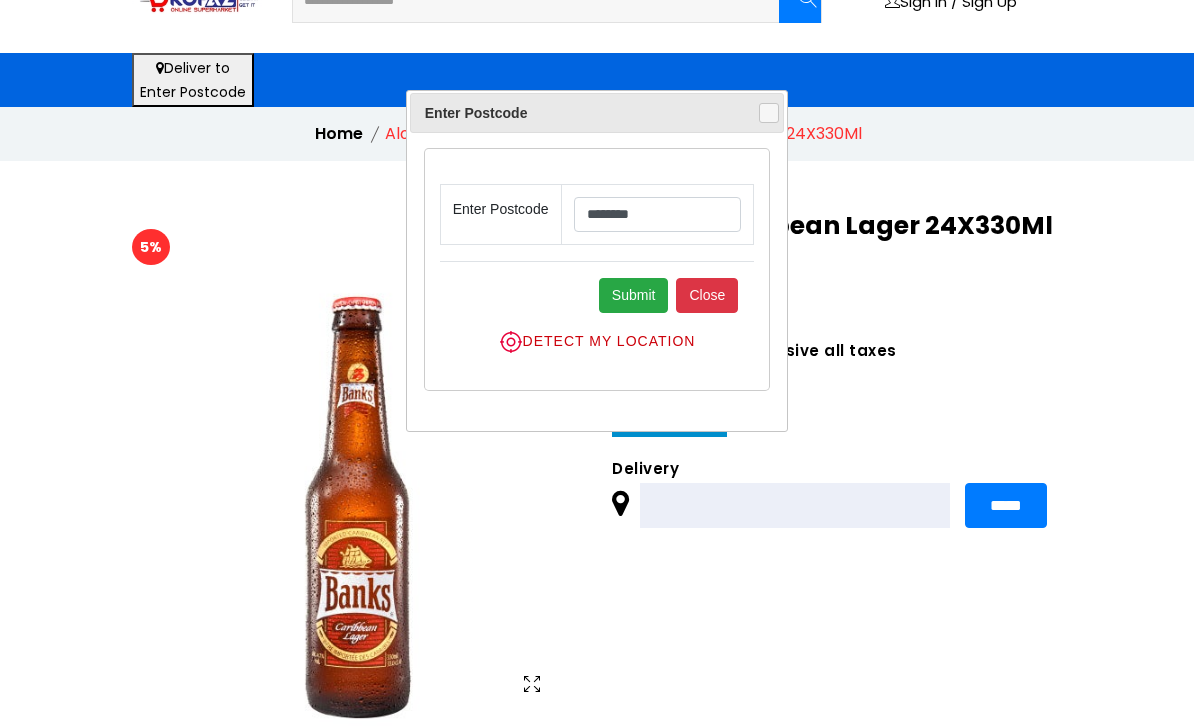 scroll, scrollTop: 105, scrollLeft: 0, axis: vertical 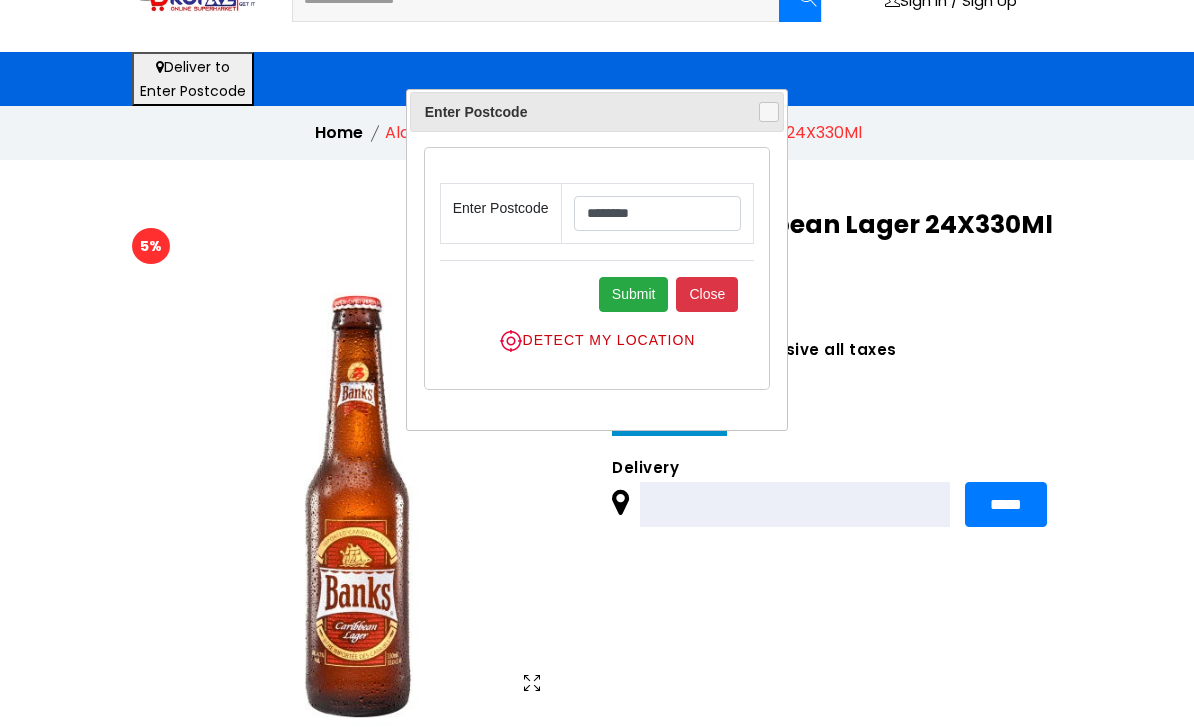 click on "Submit" at bounding box center [634, 294] 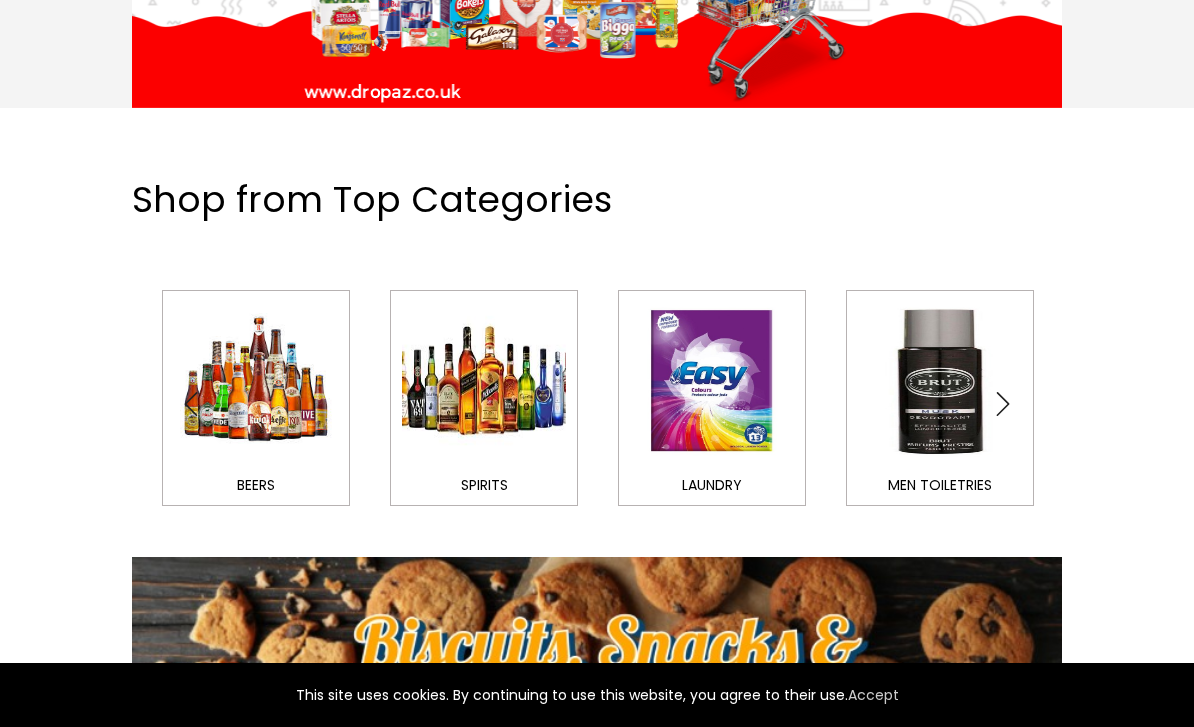 scroll, scrollTop: 564, scrollLeft: 0, axis: vertical 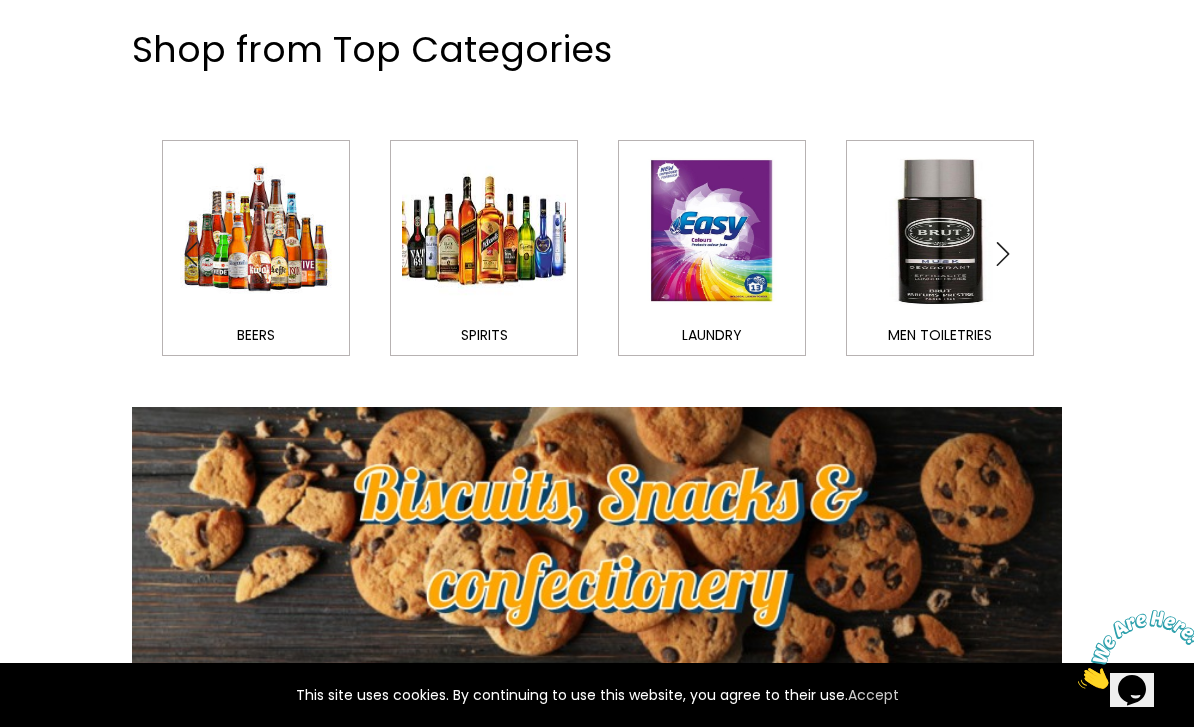 click at bounding box center (256, 231) 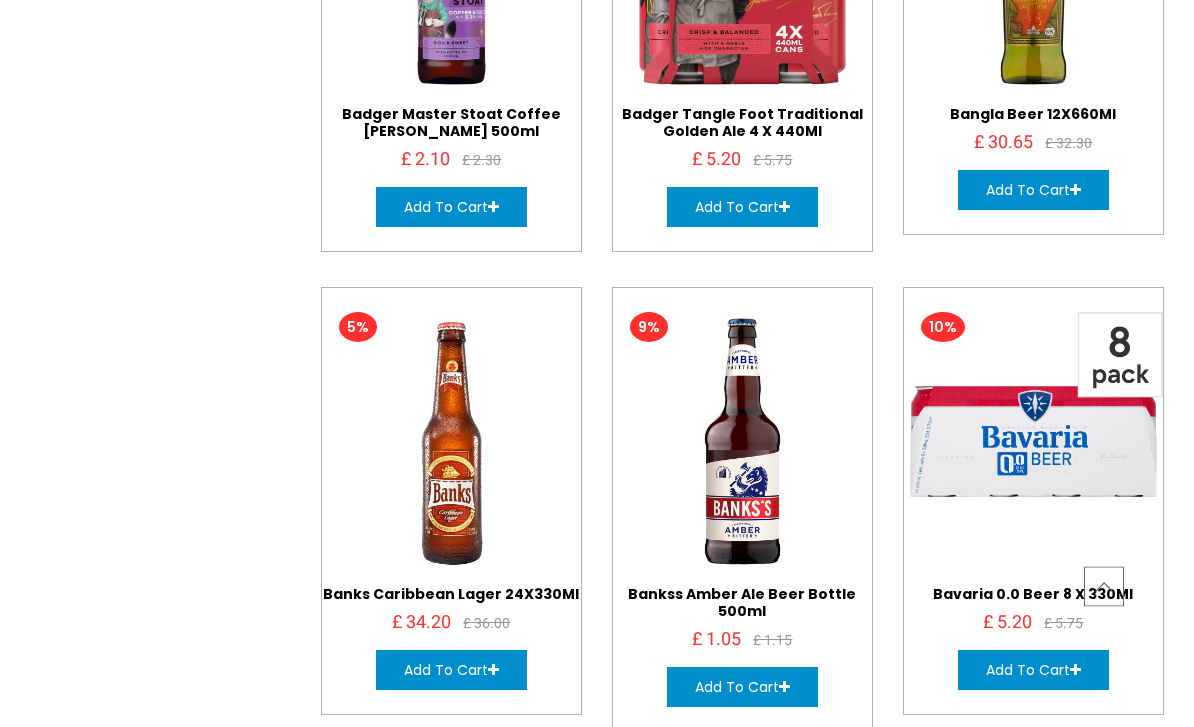 scroll, scrollTop: 6757, scrollLeft: 0, axis: vertical 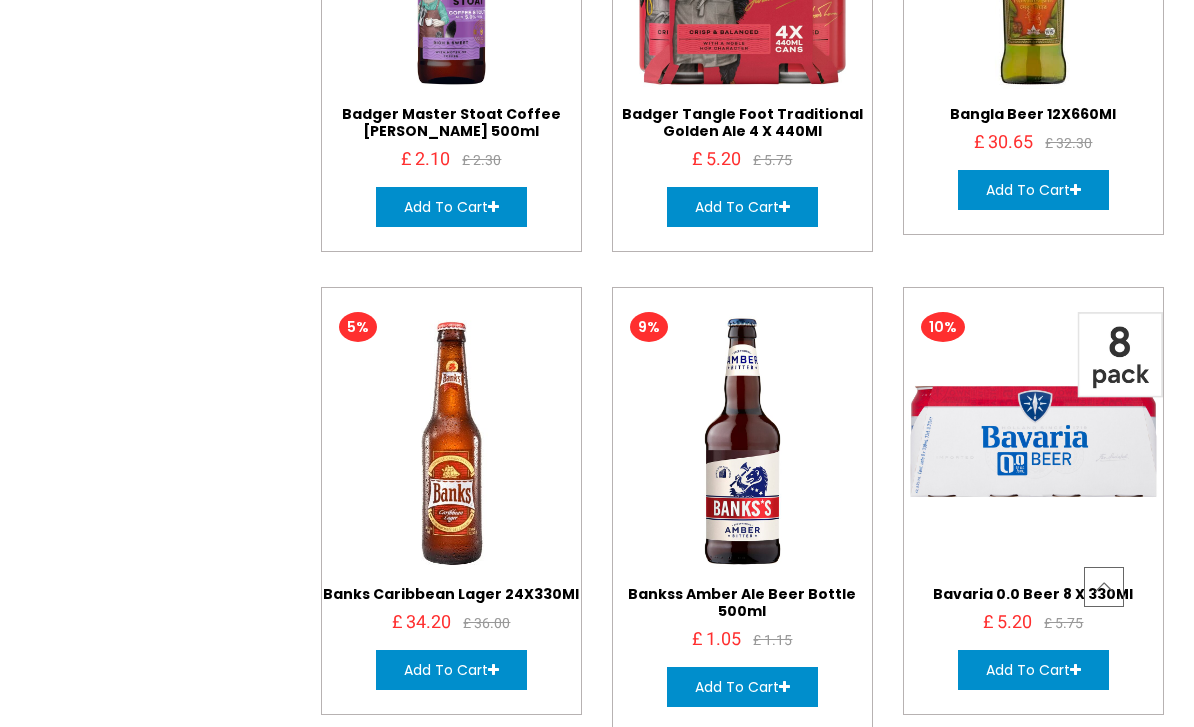 click on "Add To Cart" at bounding box center [451, -5532] 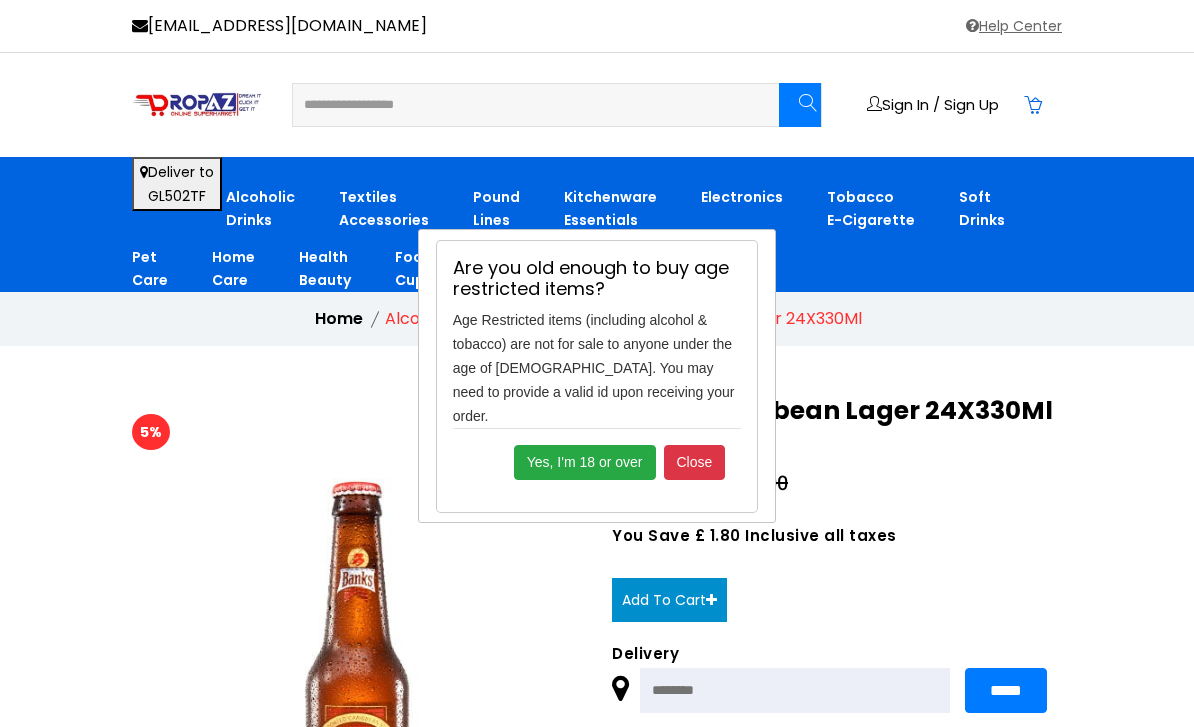 scroll, scrollTop: 0, scrollLeft: 0, axis: both 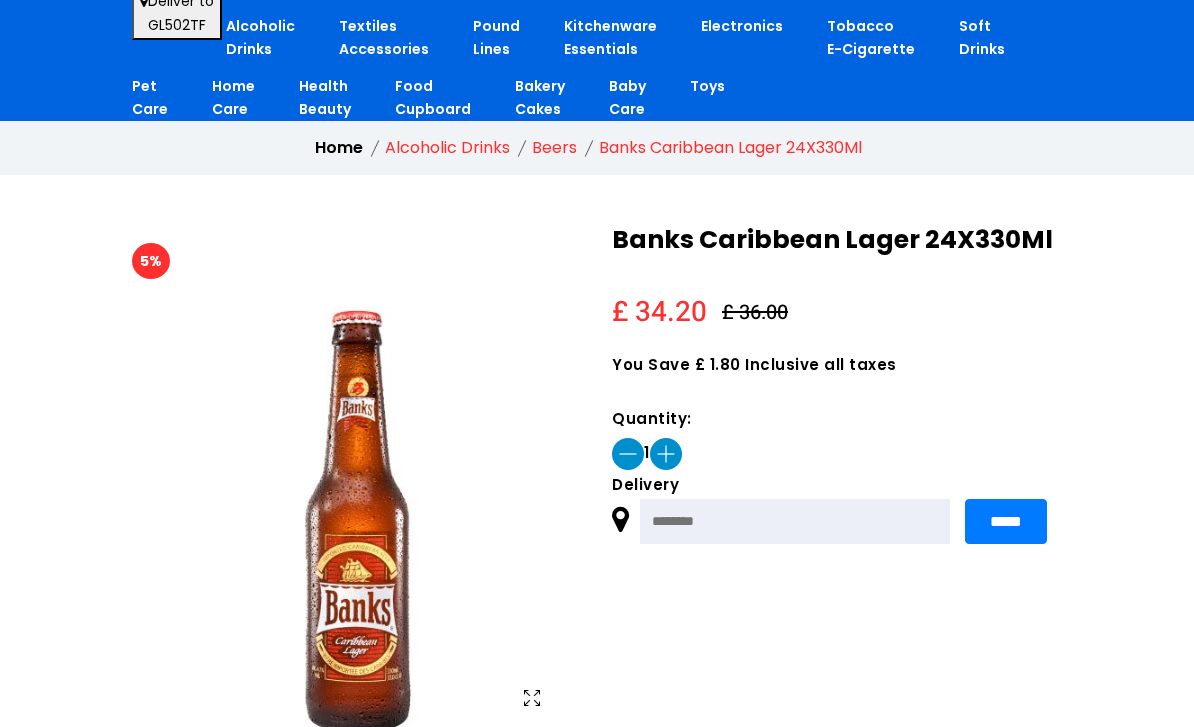 click on "*****" at bounding box center [1006, 522] 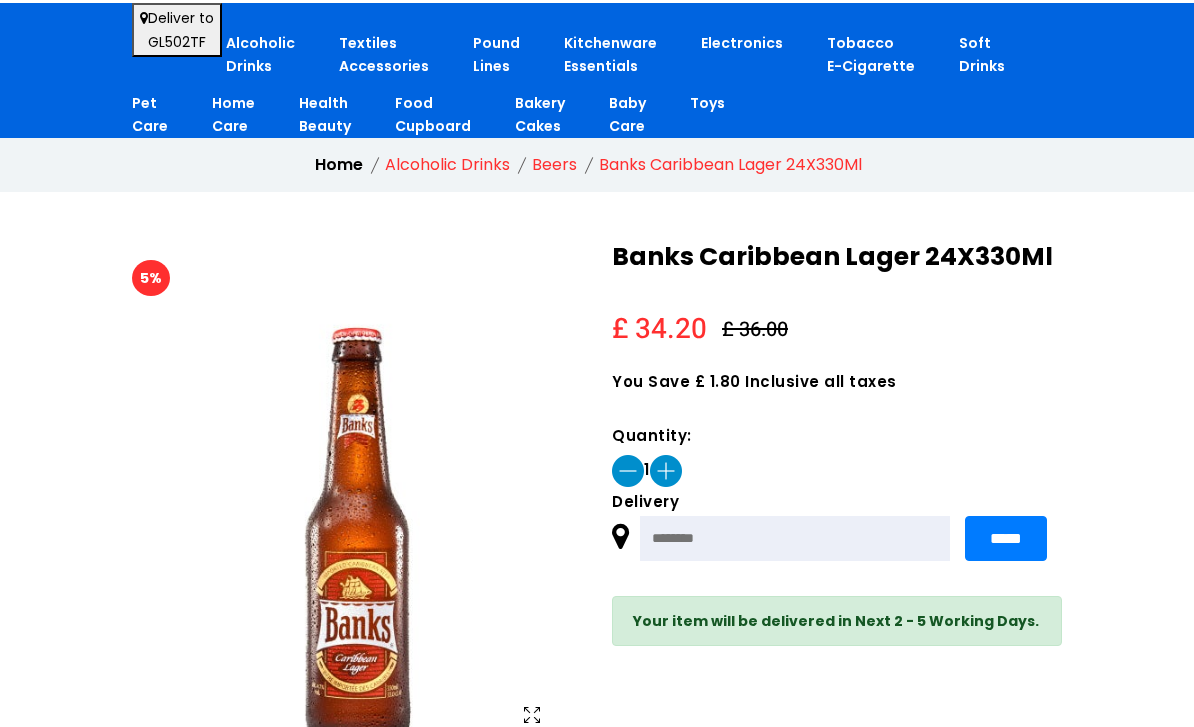 scroll, scrollTop: 160, scrollLeft: 0, axis: vertical 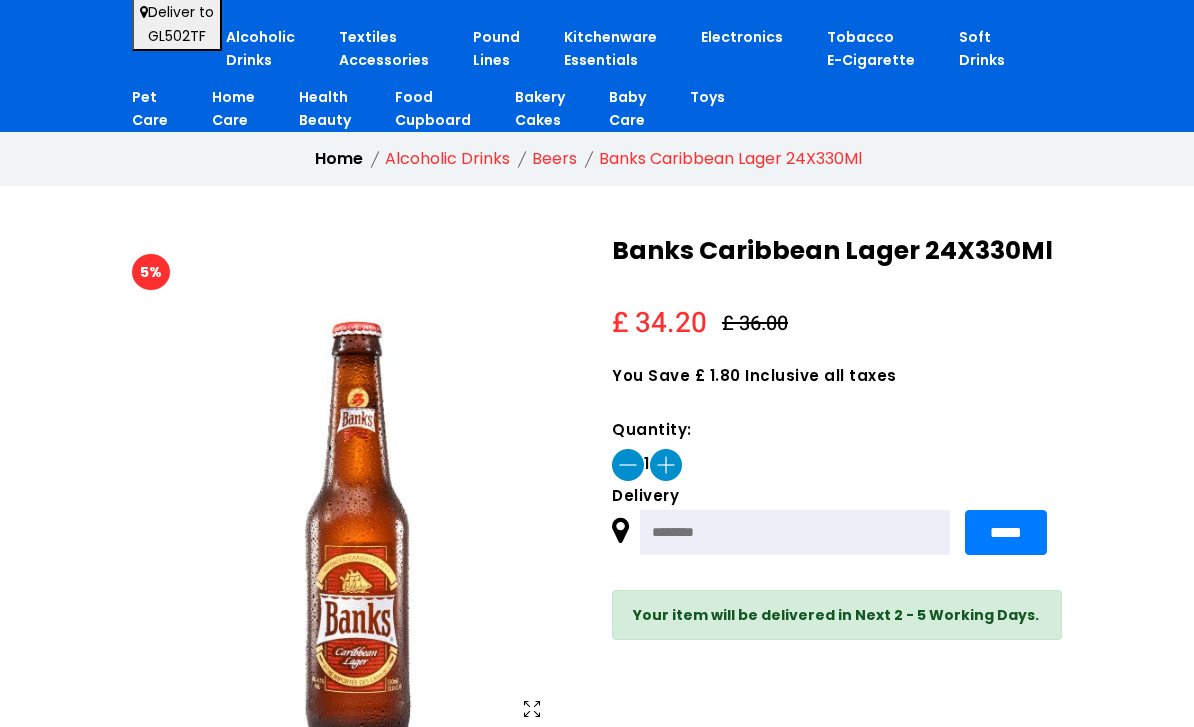 click at bounding box center [666, 465] 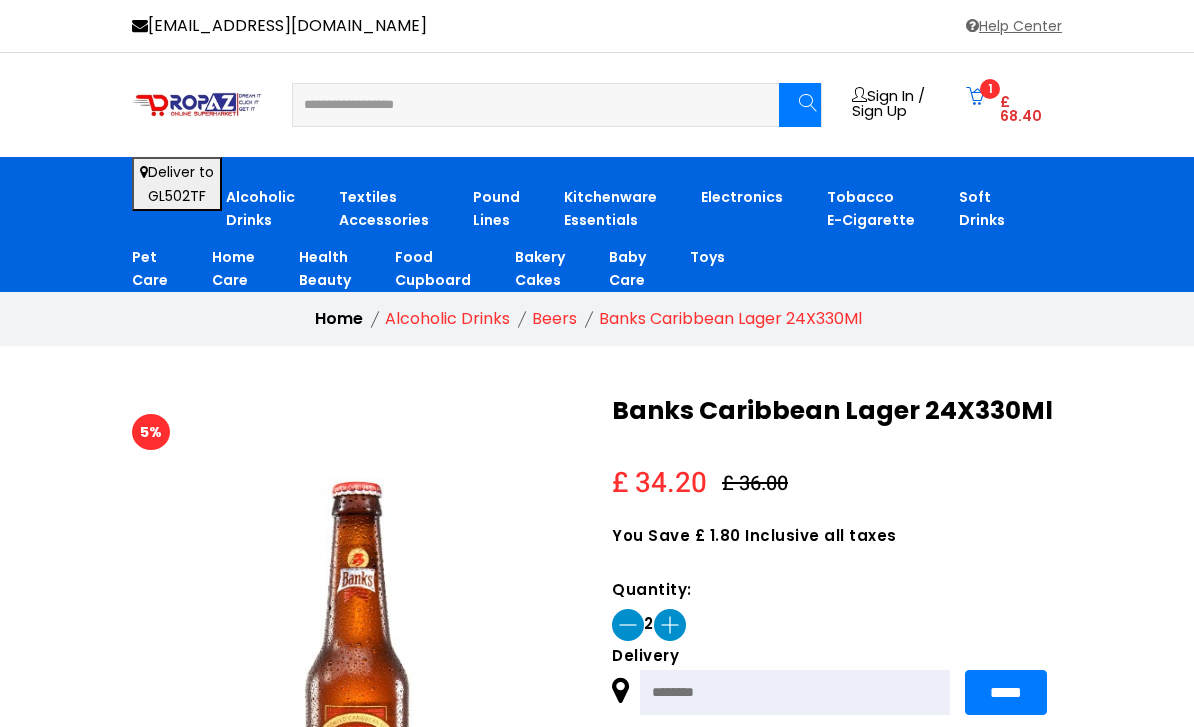 scroll, scrollTop: 0, scrollLeft: 0, axis: both 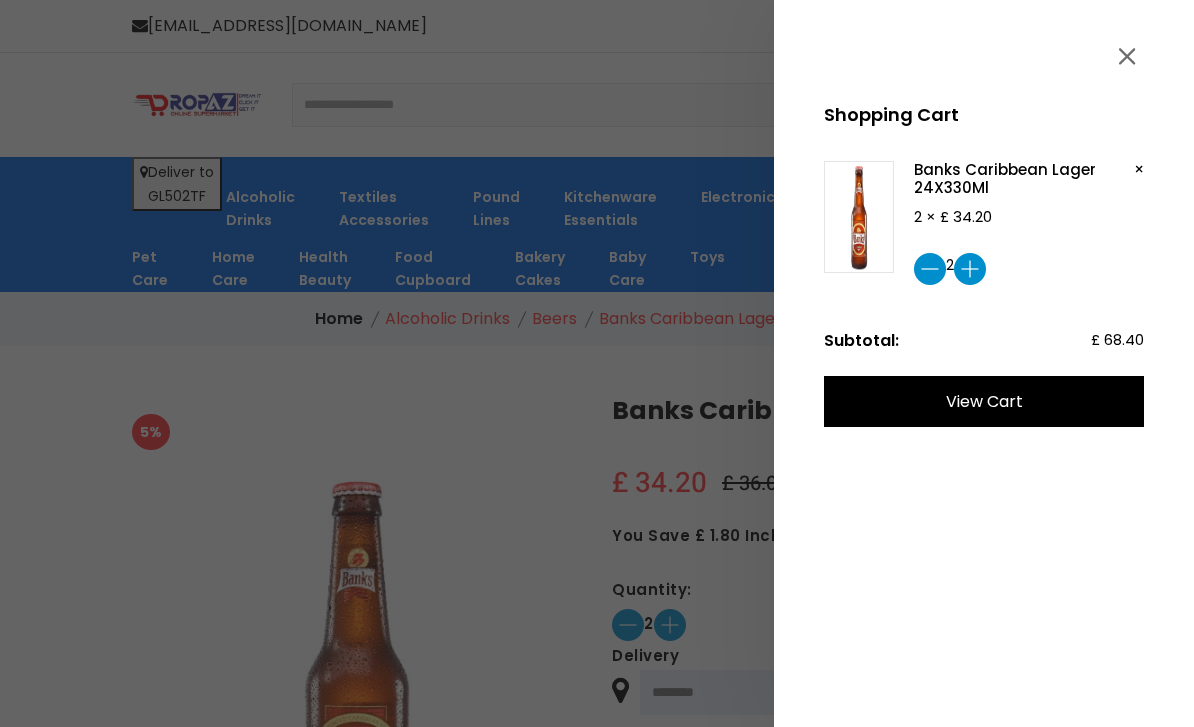click on "view cart" at bounding box center (984, 401) 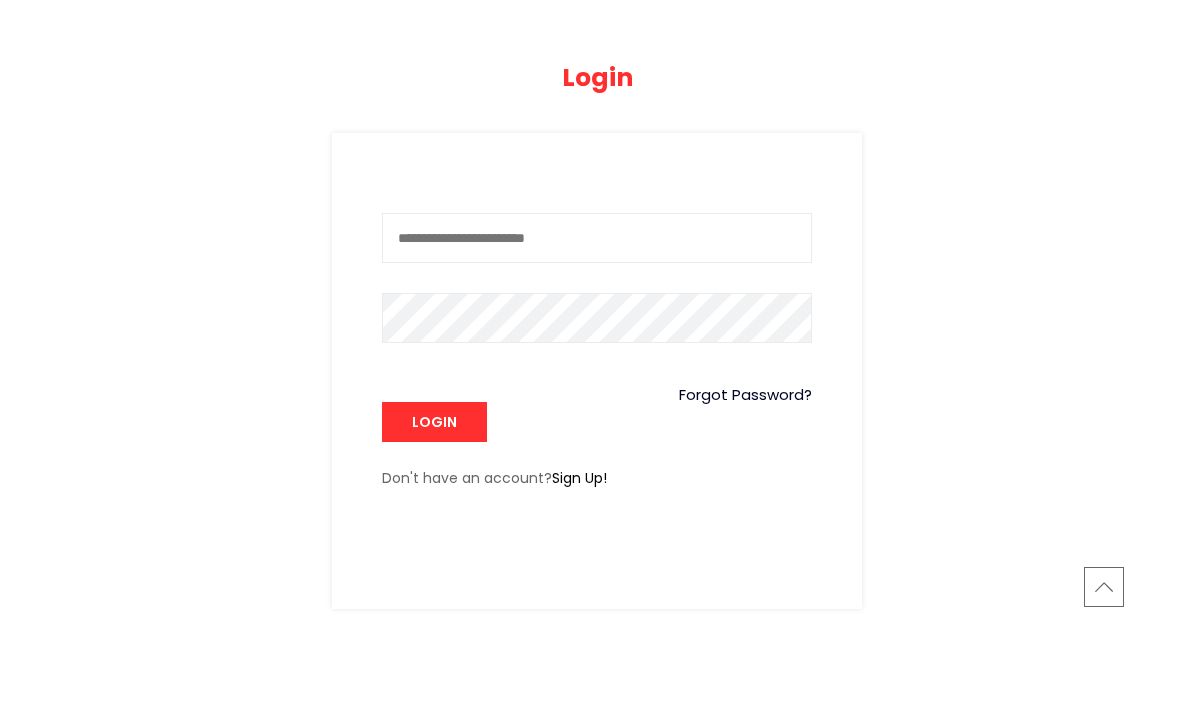 scroll, scrollTop: 388, scrollLeft: 0, axis: vertical 